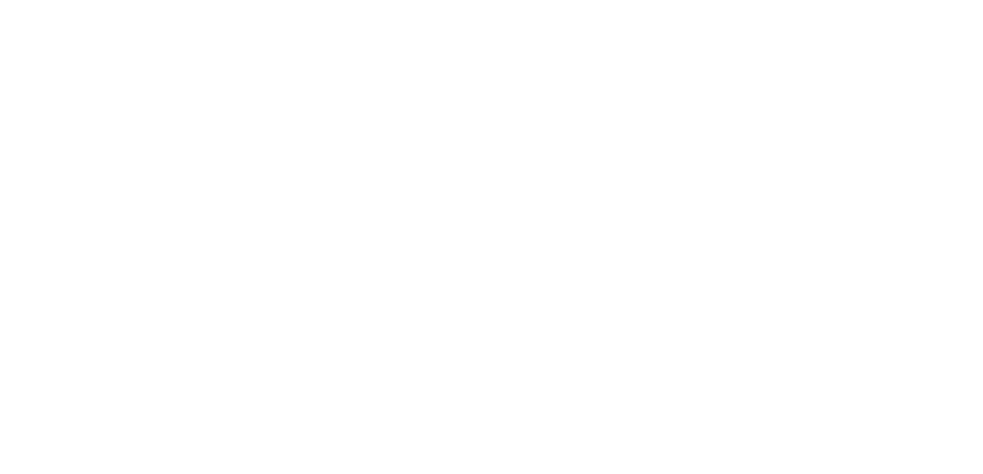scroll, scrollTop: 0, scrollLeft: 0, axis: both 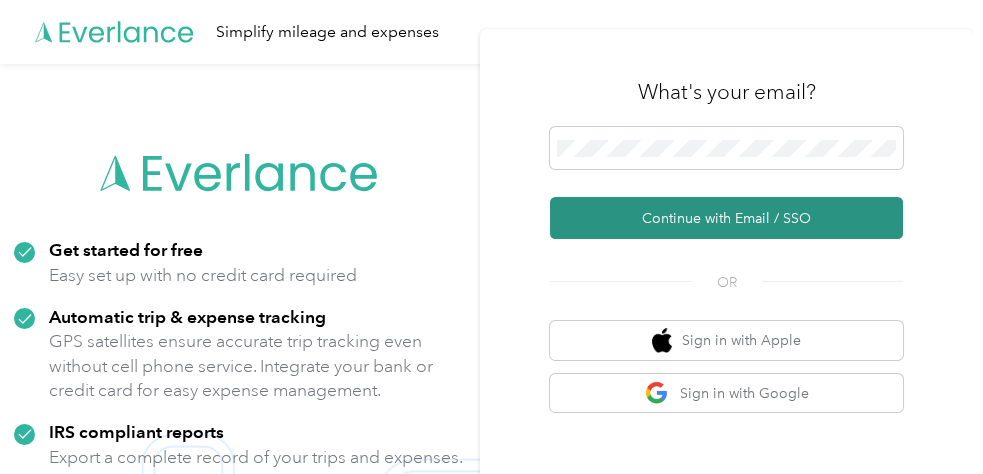 click on "Continue with Email / SSO" at bounding box center (726, 218) 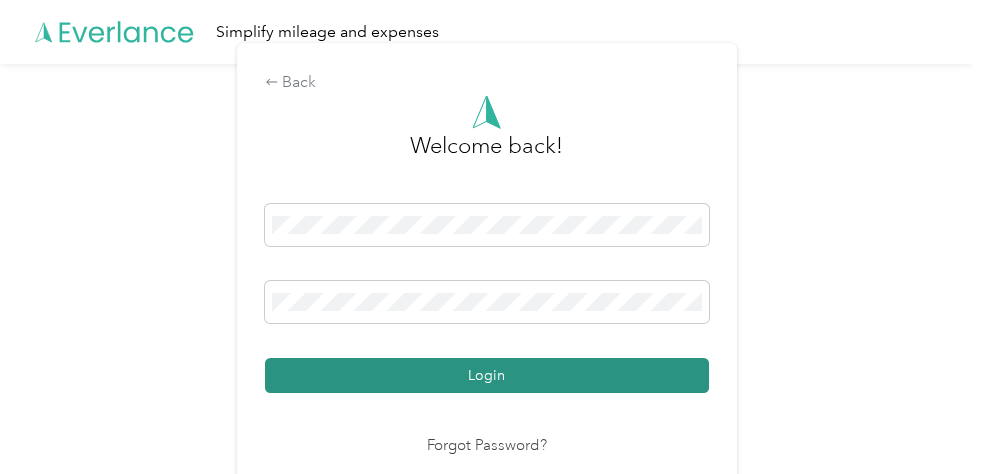 click on "Login" at bounding box center (487, 375) 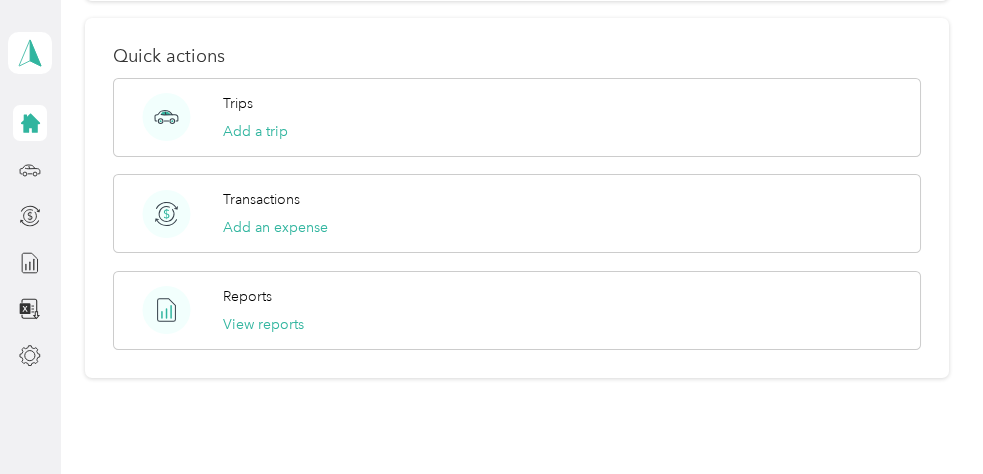 scroll, scrollTop: 1000, scrollLeft: 0, axis: vertical 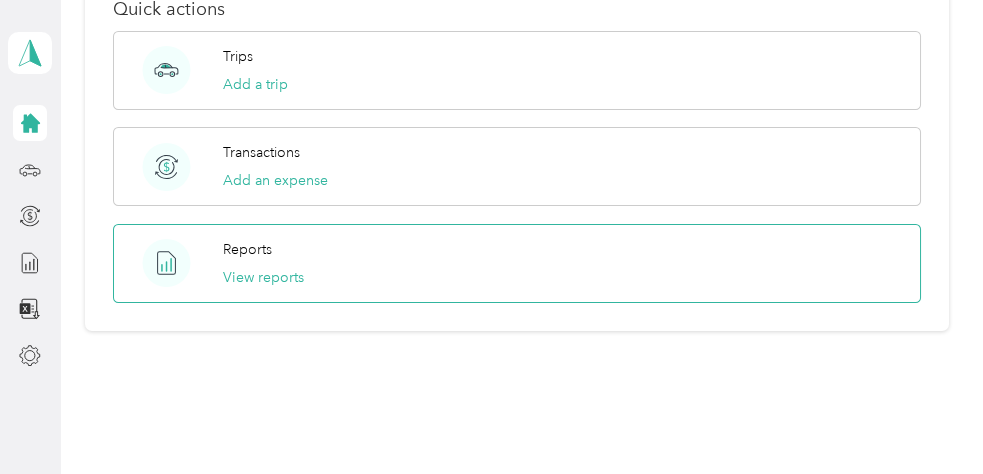 click on "Reports View reports" at bounding box center (516, 263) 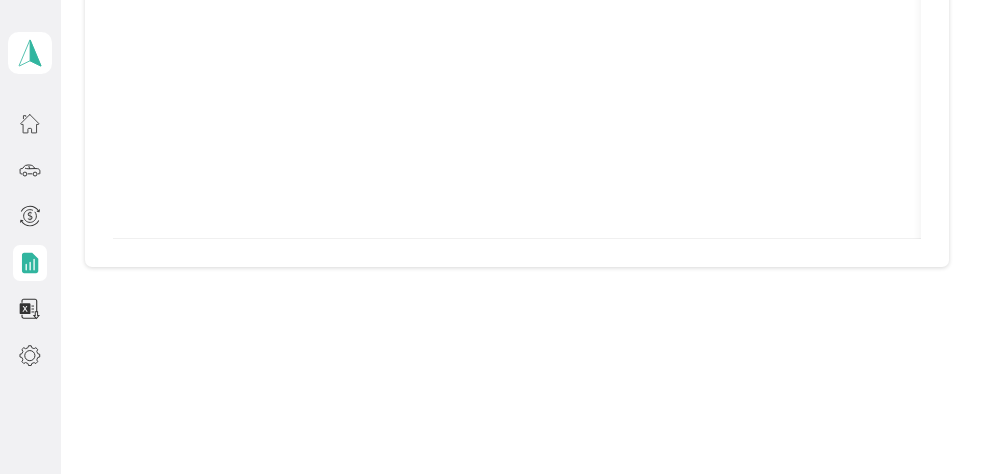 scroll, scrollTop: 834, scrollLeft: 0, axis: vertical 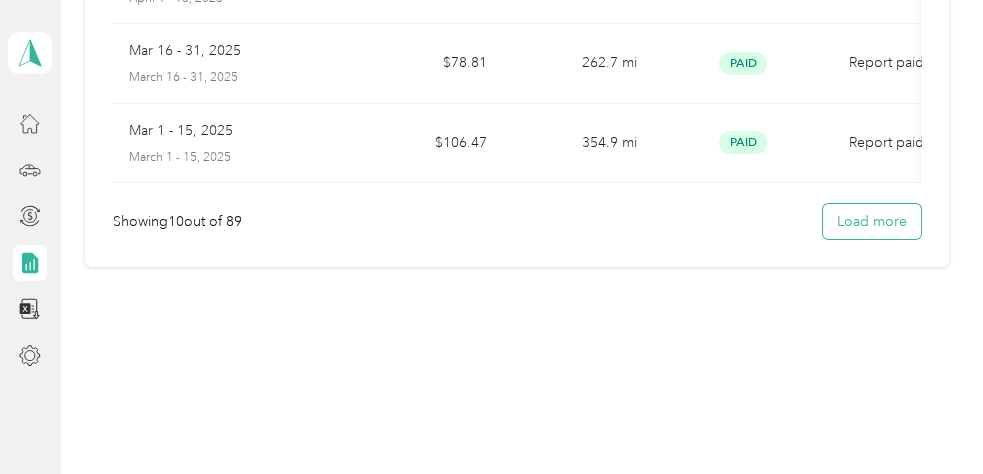 click on "Load more" at bounding box center [872, 221] 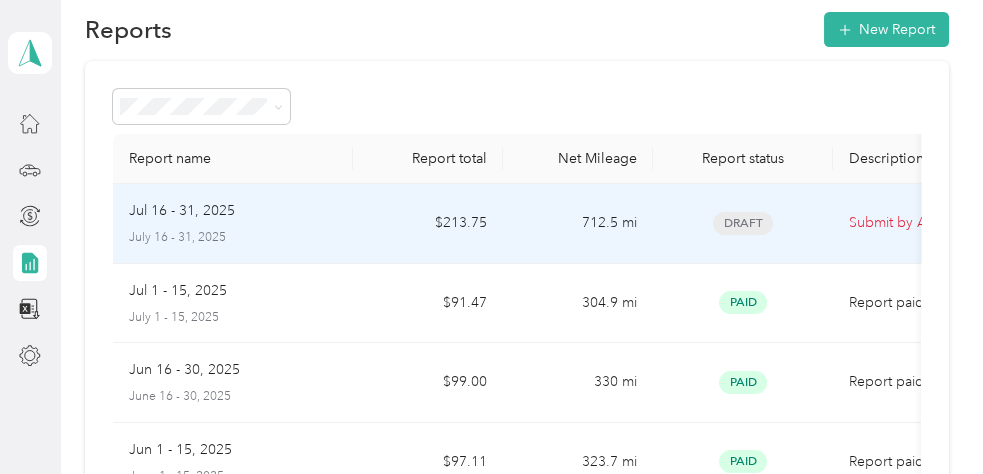 scroll, scrollTop: 0, scrollLeft: 0, axis: both 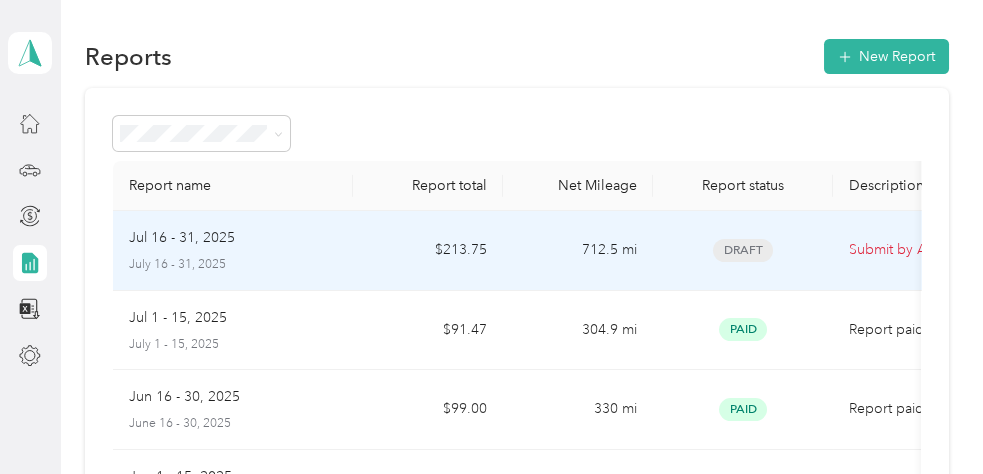 click on "Submit  by   Aug. 4, 2025" at bounding box center [933, 250] 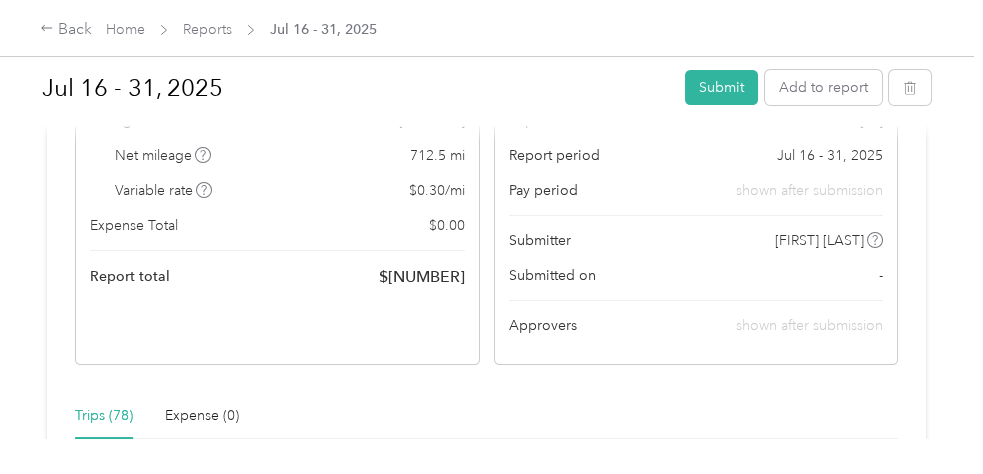 scroll, scrollTop: 300, scrollLeft: 0, axis: vertical 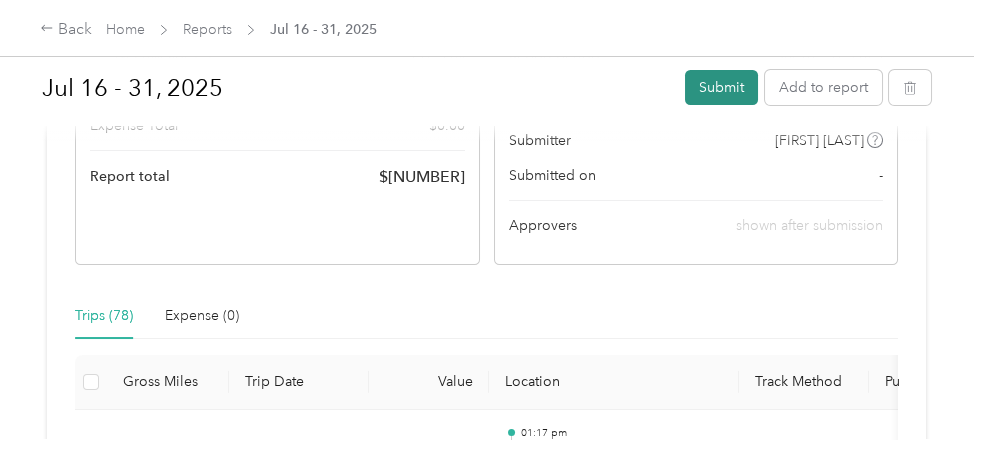 click on "Submit" at bounding box center [721, 87] 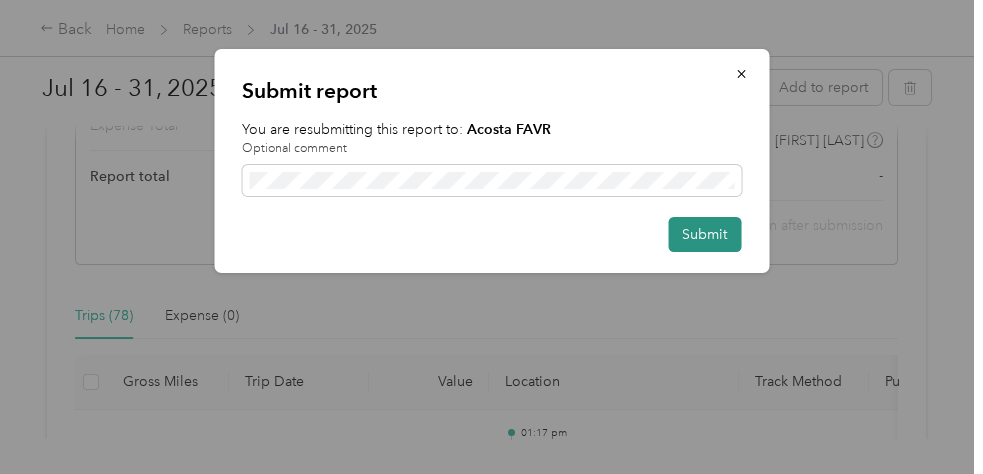 click on "Submit" at bounding box center (704, 234) 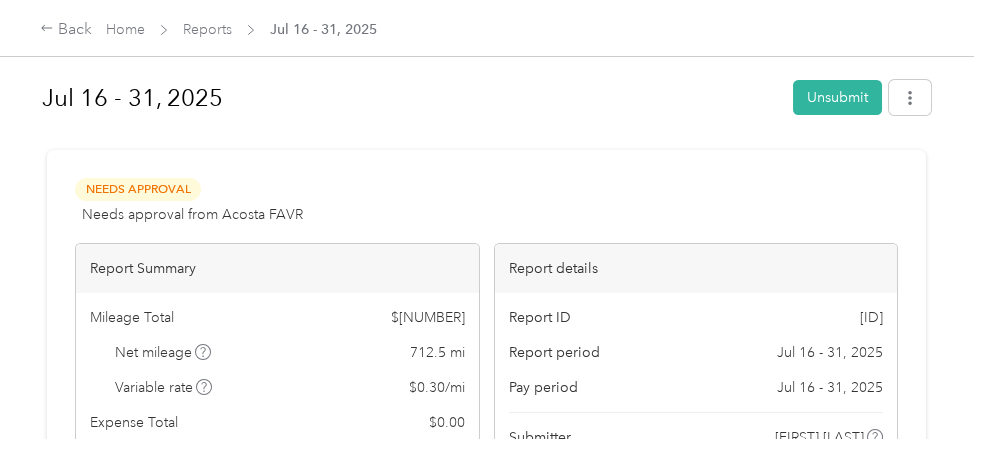 scroll, scrollTop: 0, scrollLeft: 0, axis: both 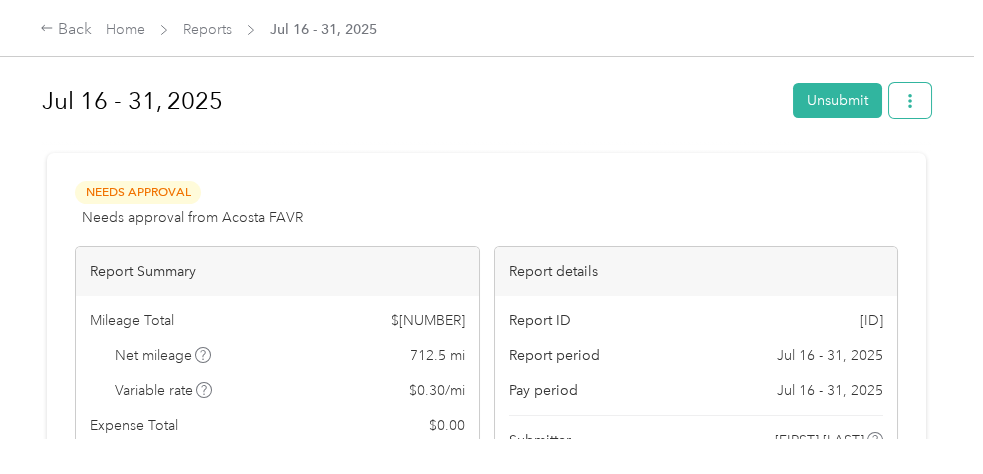 click 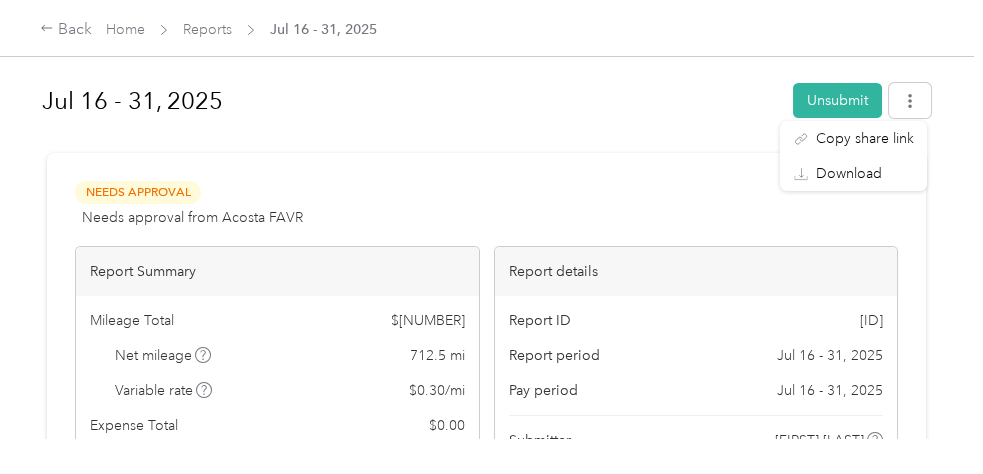 click on "Jul 16 - 31, 2025" at bounding box center [410, 101] 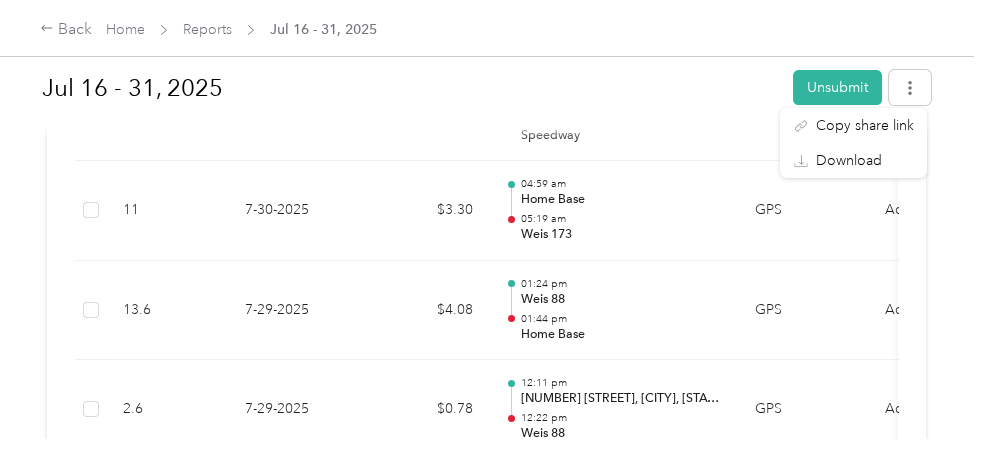 scroll, scrollTop: 2000, scrollLeft: 0, axis: vertical 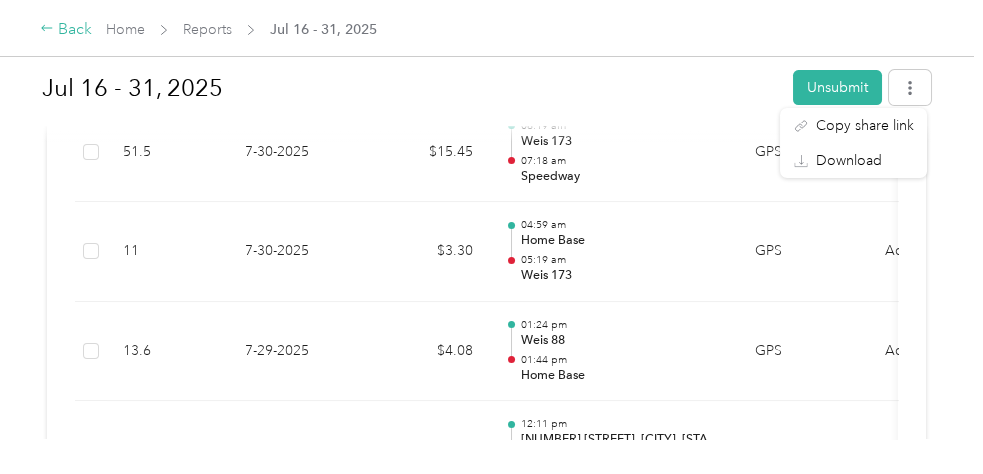 click 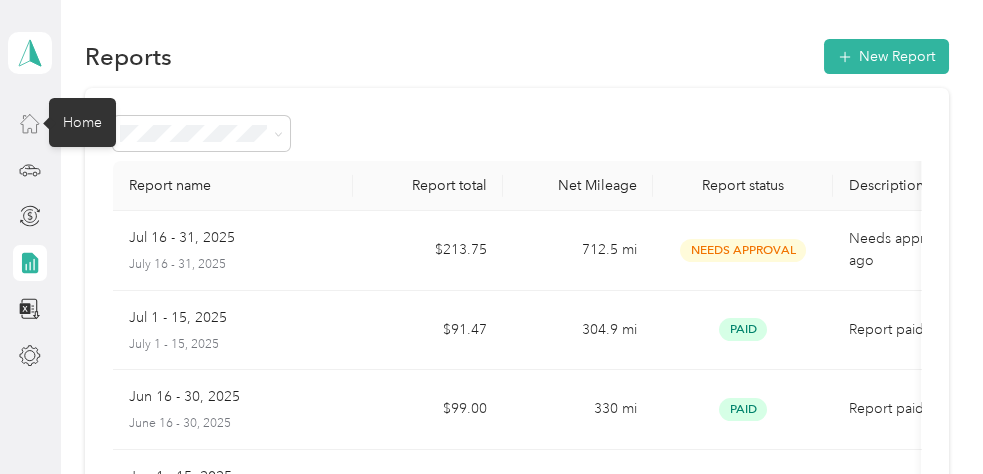 click 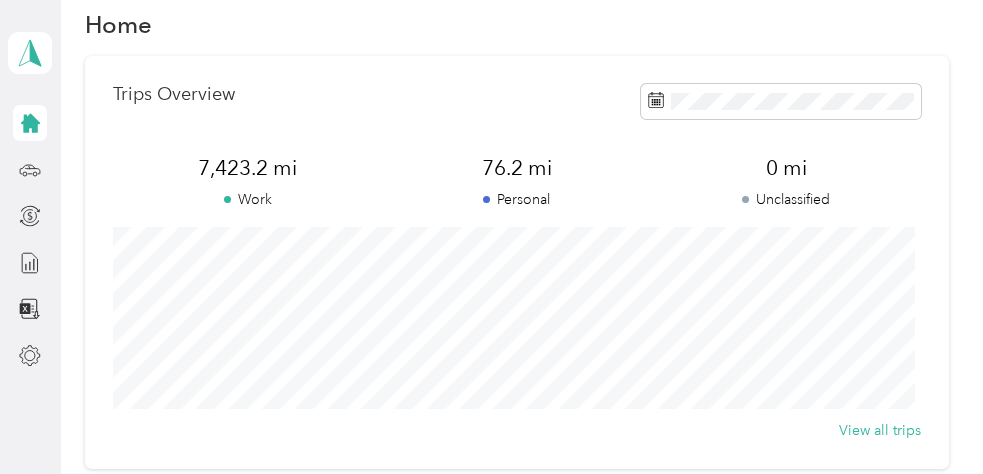 scroll, scrollTop: 0, scrollLeft: 0, axis: both 